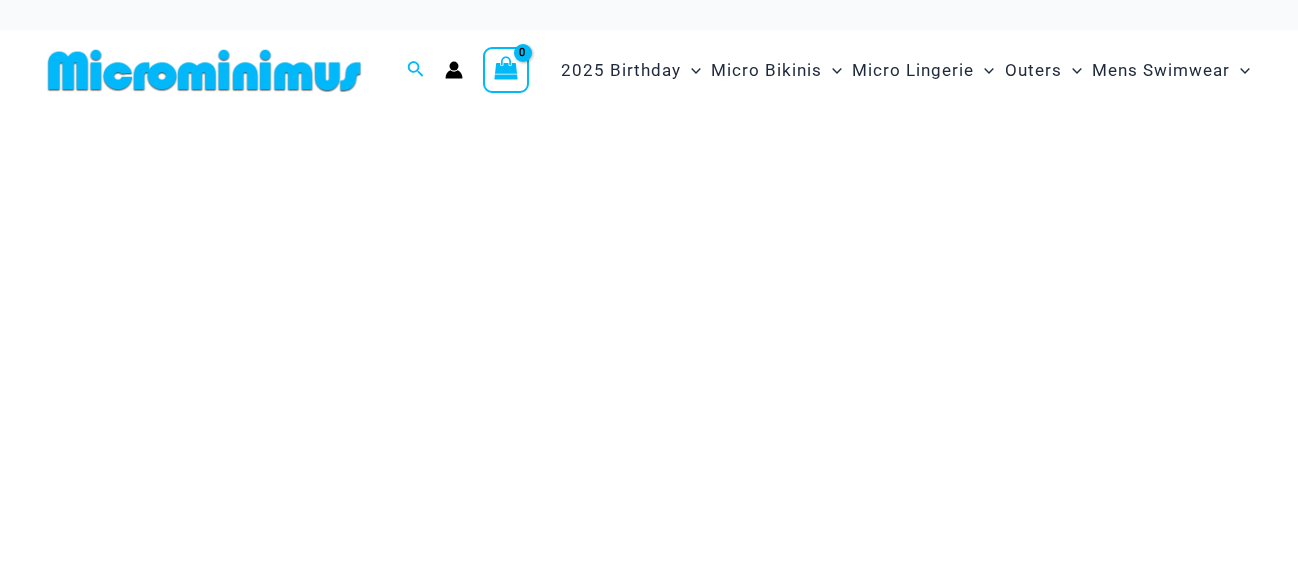 scroll, scrollTop: 0, scrollLeft: 0, axis: both 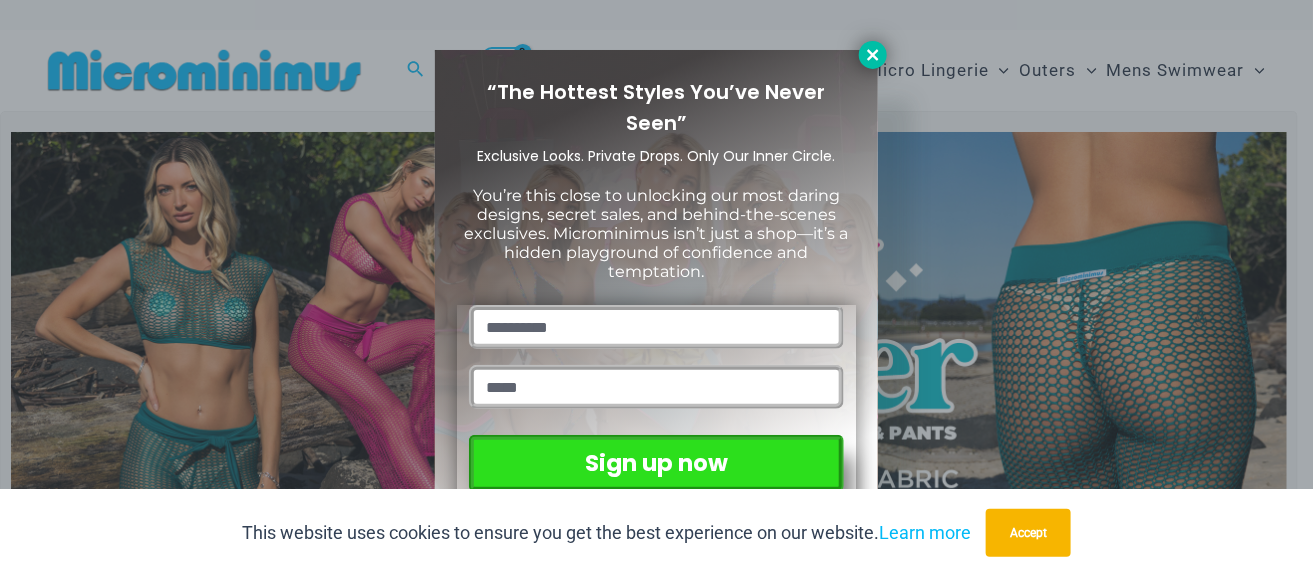 click 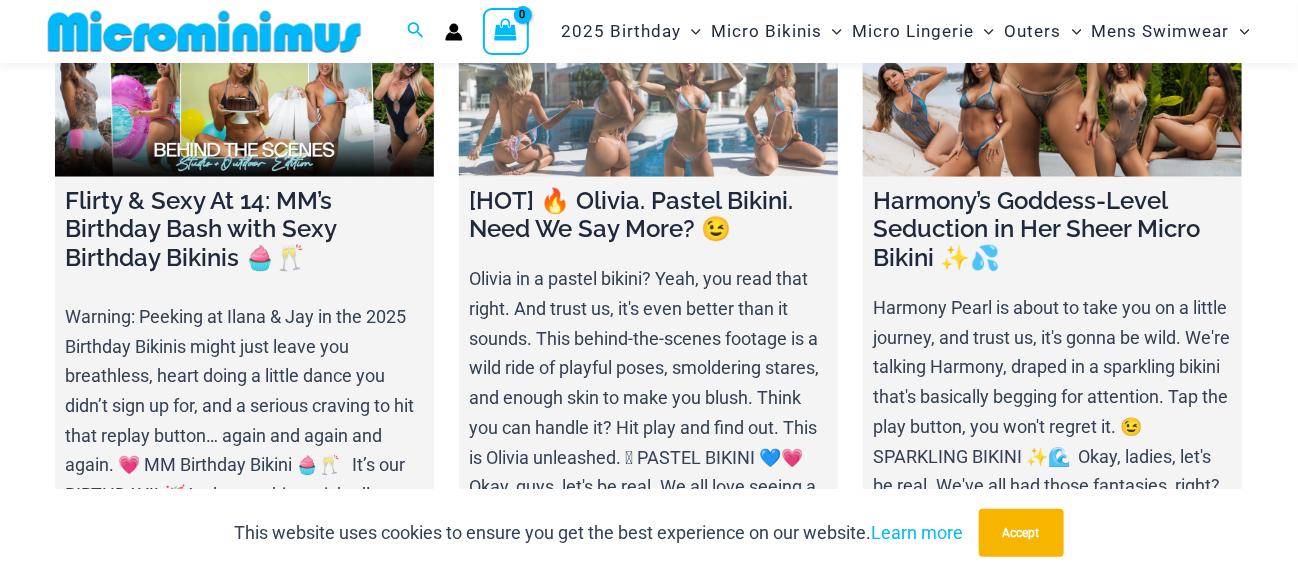 scroll, scrollTop: 6185, scrollLeft: 0, axis: vertical 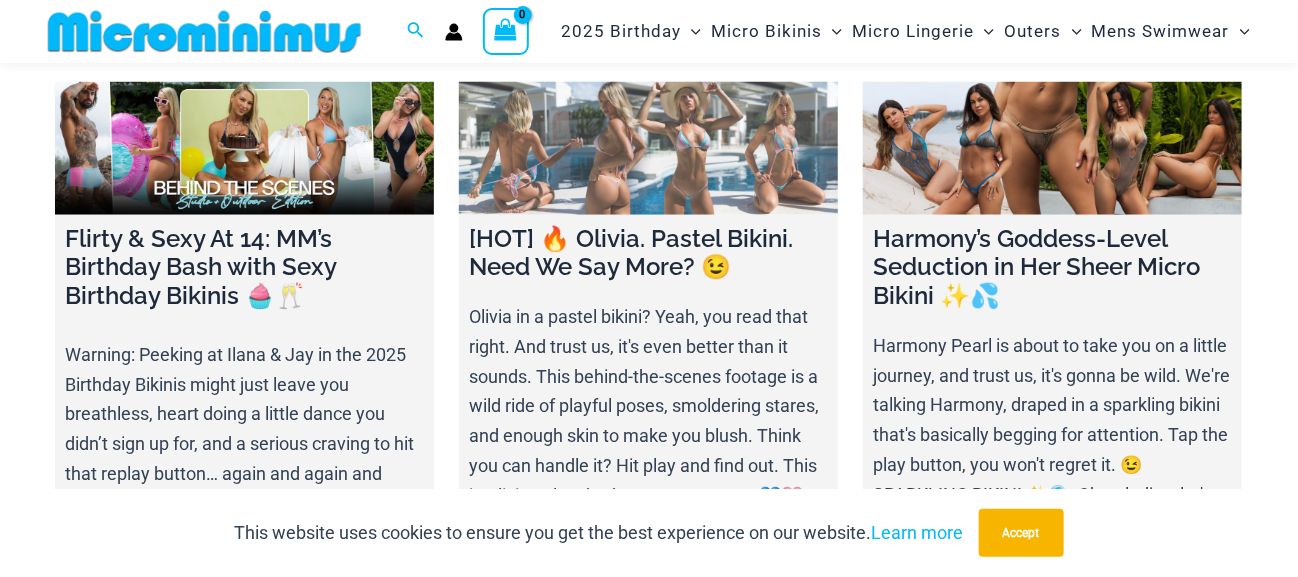 click at bounding box center [648, 148] 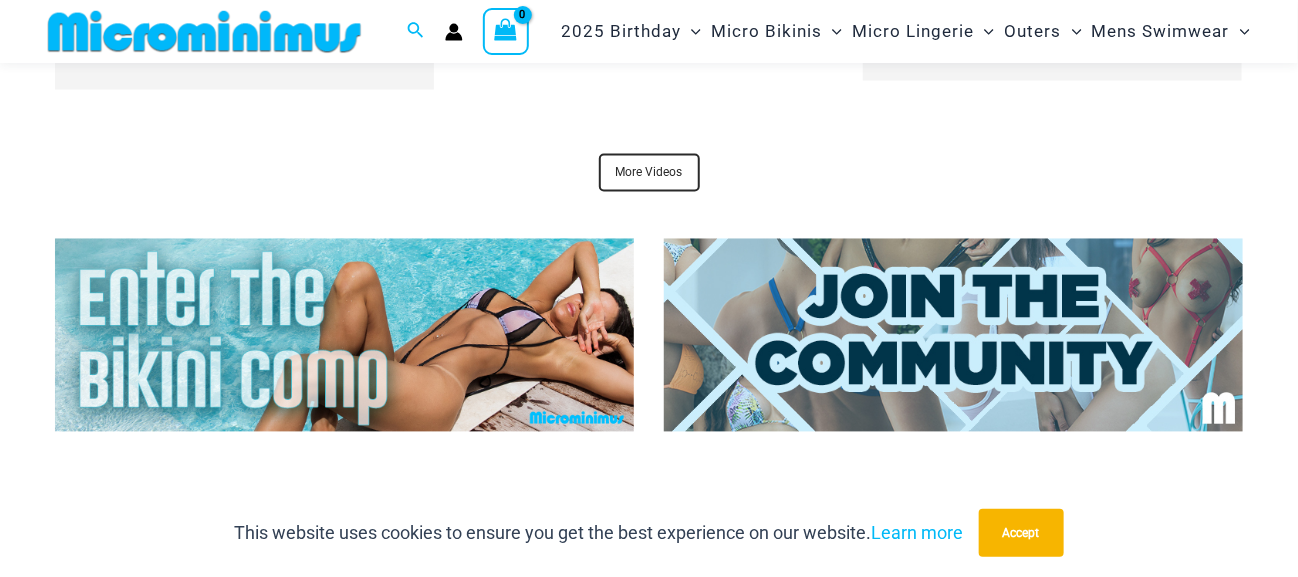 scroll, scrollTop: 6884, scrollLeft: 0, axis: vertical 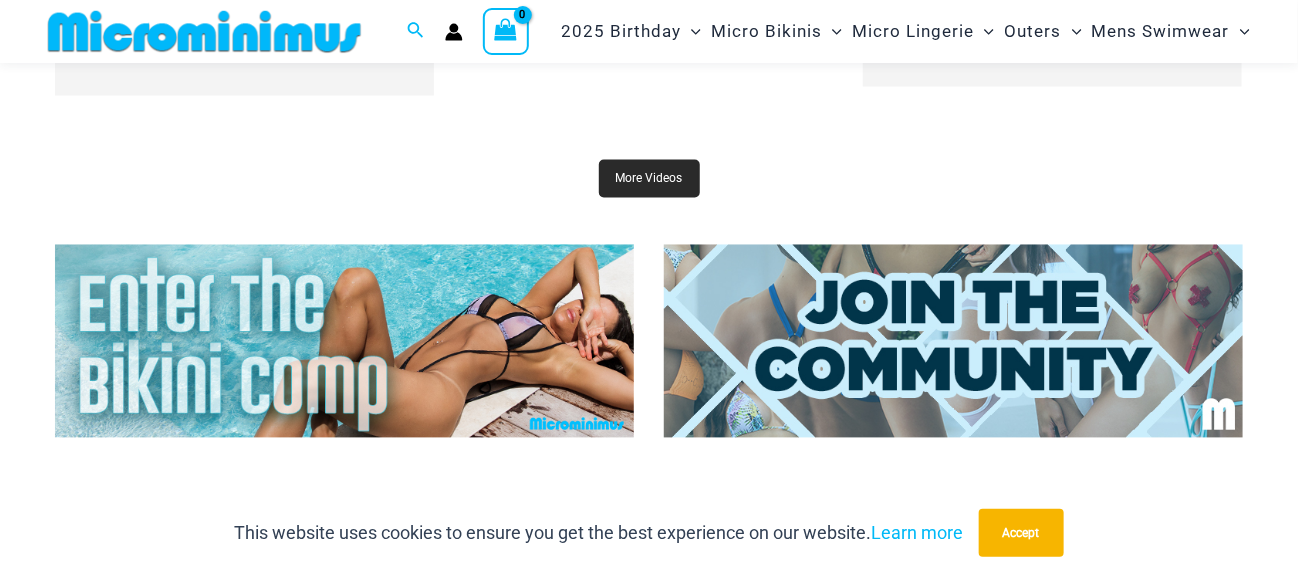 click on "More Videos" at bounding box center [649, 179] 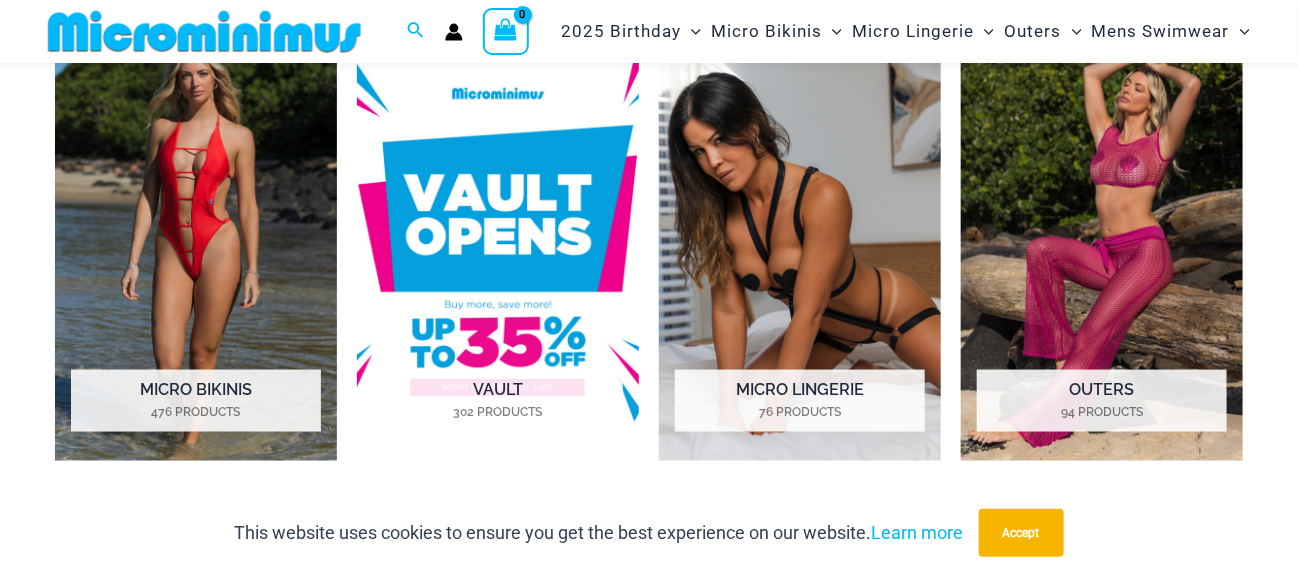 scroll, scrollTop: 884, scrollLeft: 0, axis: vertical 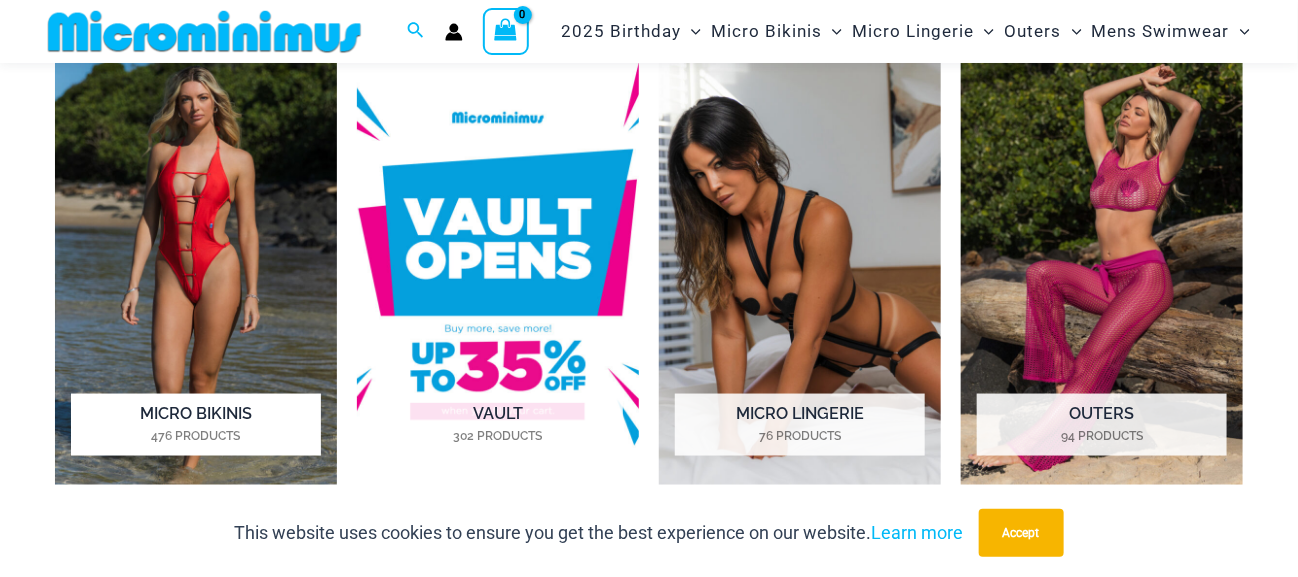 click at bounding box center (196, 266) 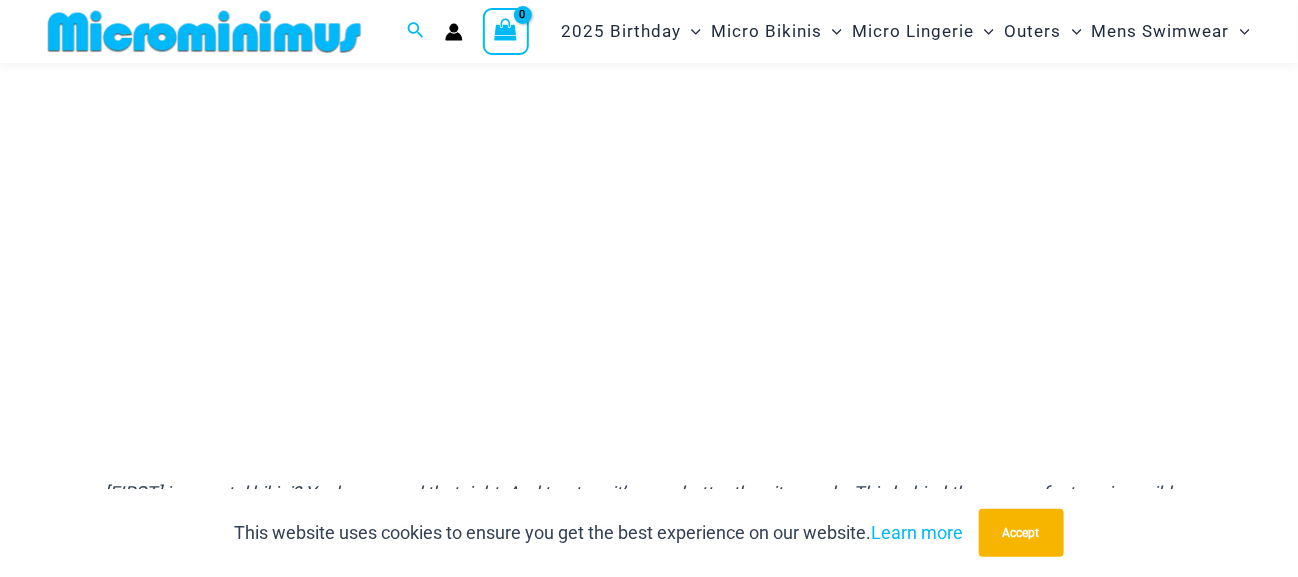 scroll, scrollTop: 485, scrollLeft: 0, axis: vertical 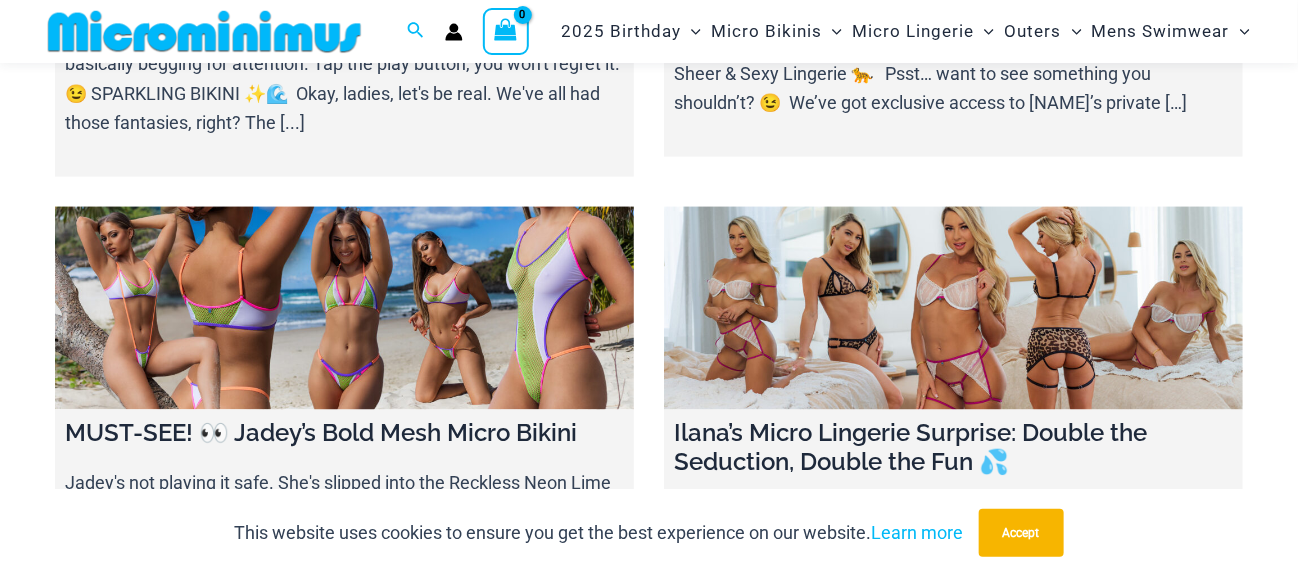 click at bounding box center (953, 308) 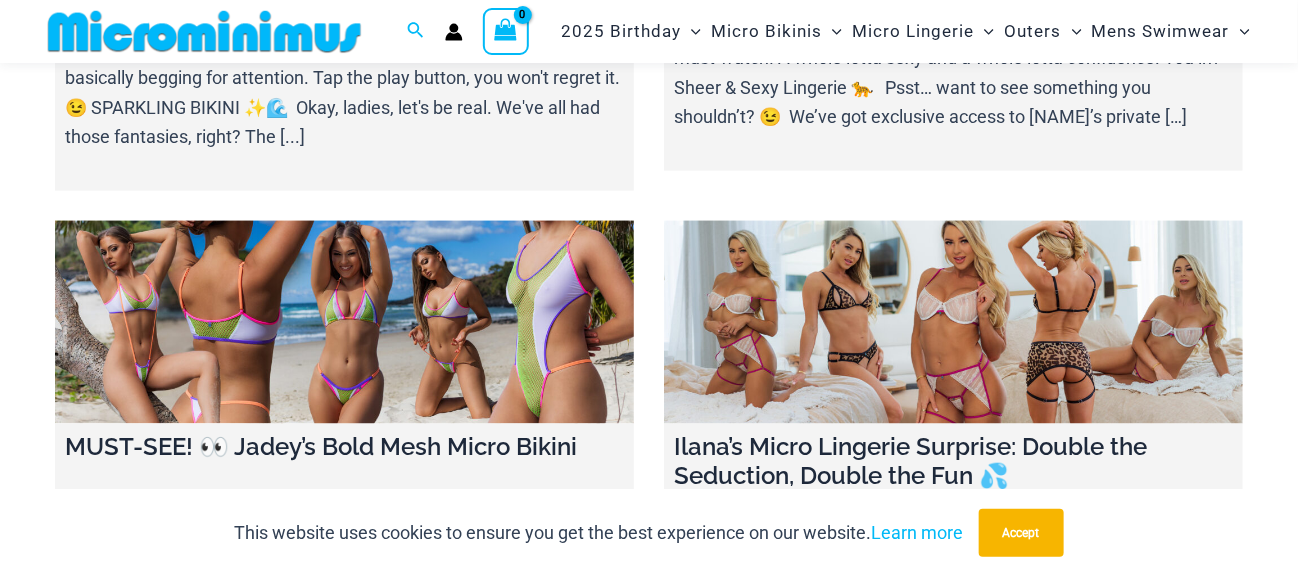 scroll, scrollTop: 884, scrollLeft: 0, axis: vertical 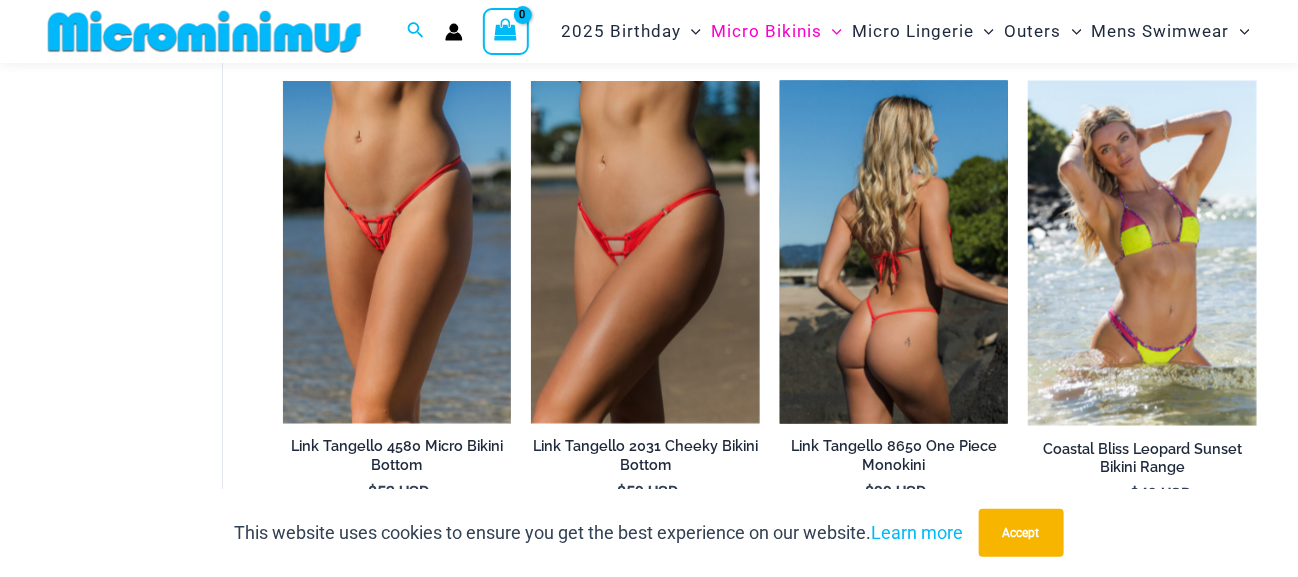 click at bounding box center (894, 252) 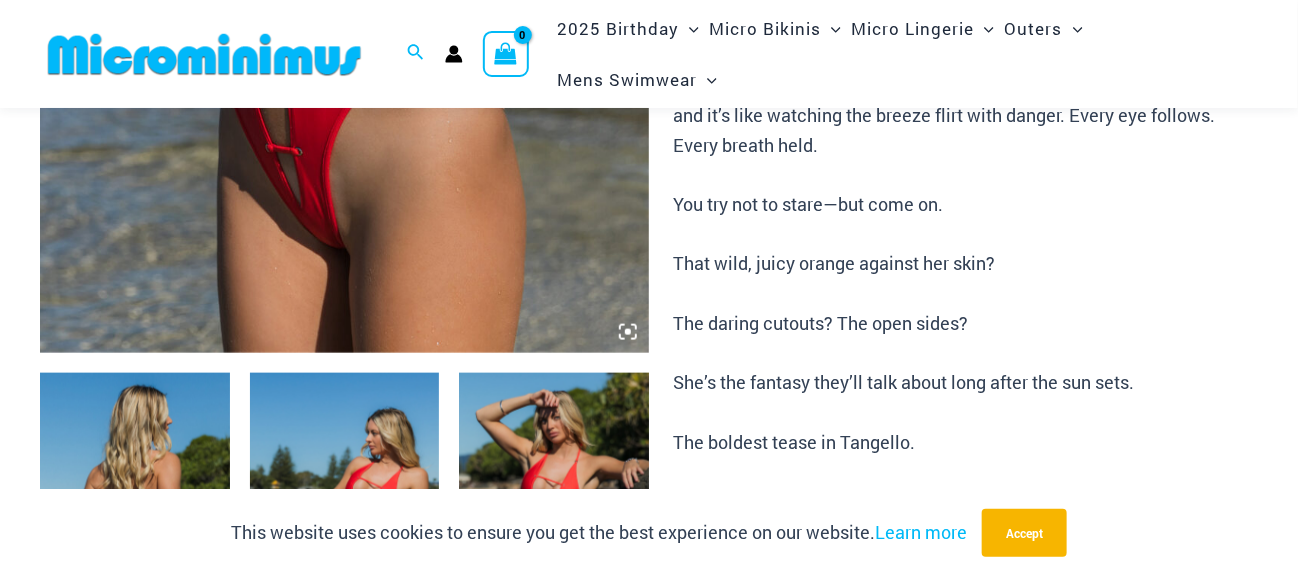 scroll, scrollTop: 899, scrollLeft: 0, axis: vertical 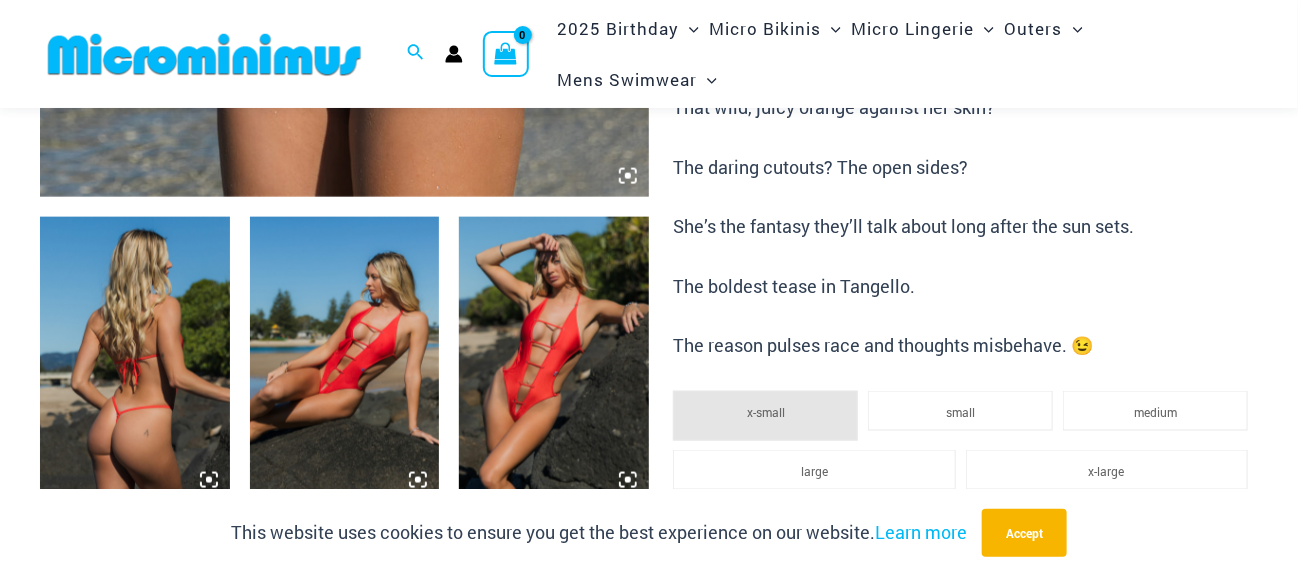 click at bounding box center (554, 359) 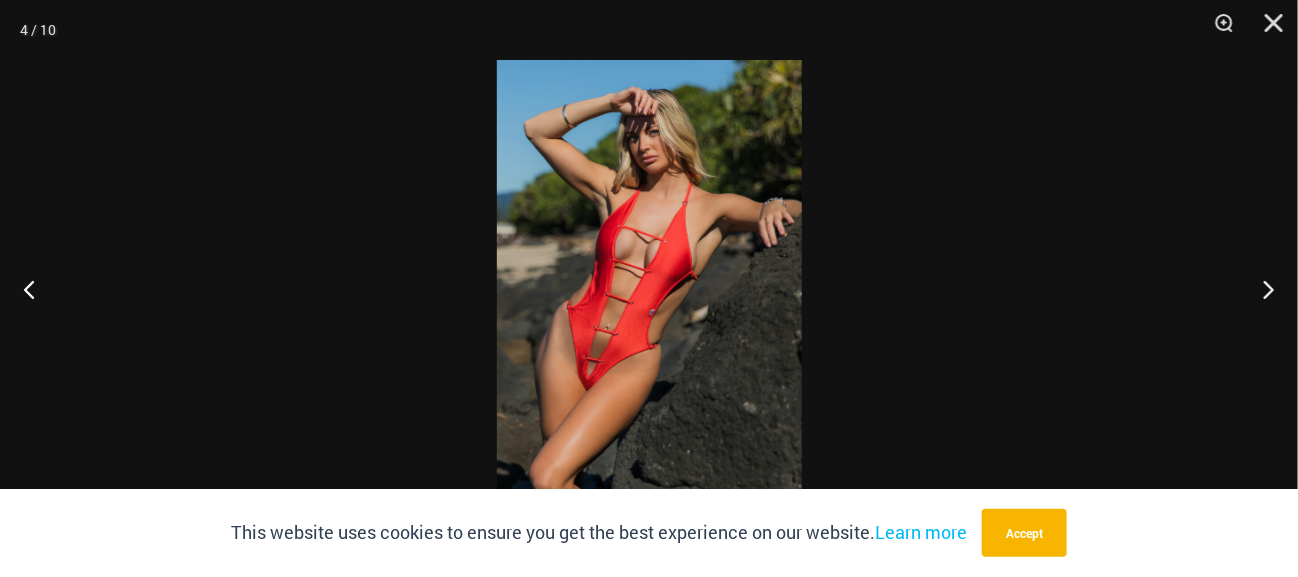 click at bounding box center (649, 288) 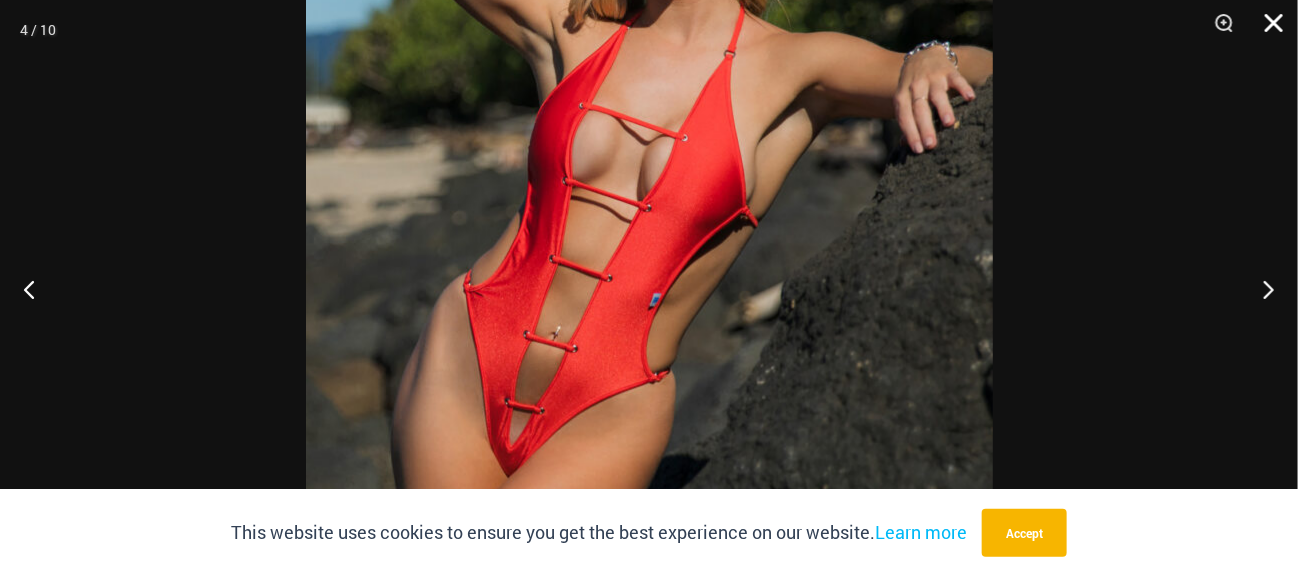 click at bounding box center [1267, 30] 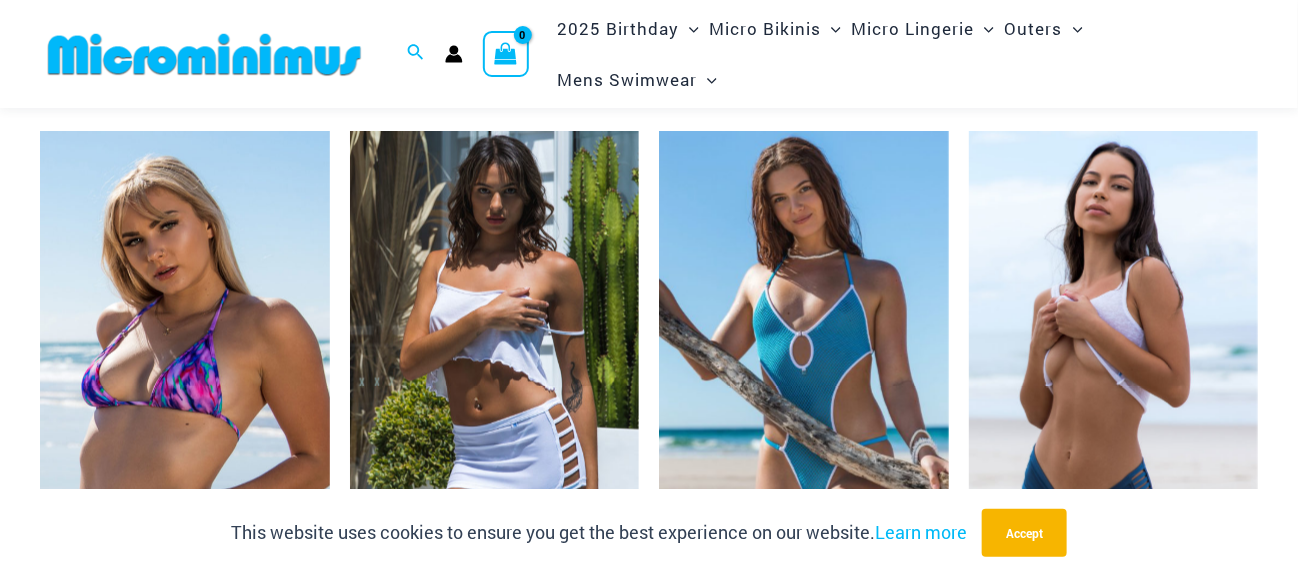 scroll, scrollTop: 4200, scrollLeft: 0, axis: vertical 